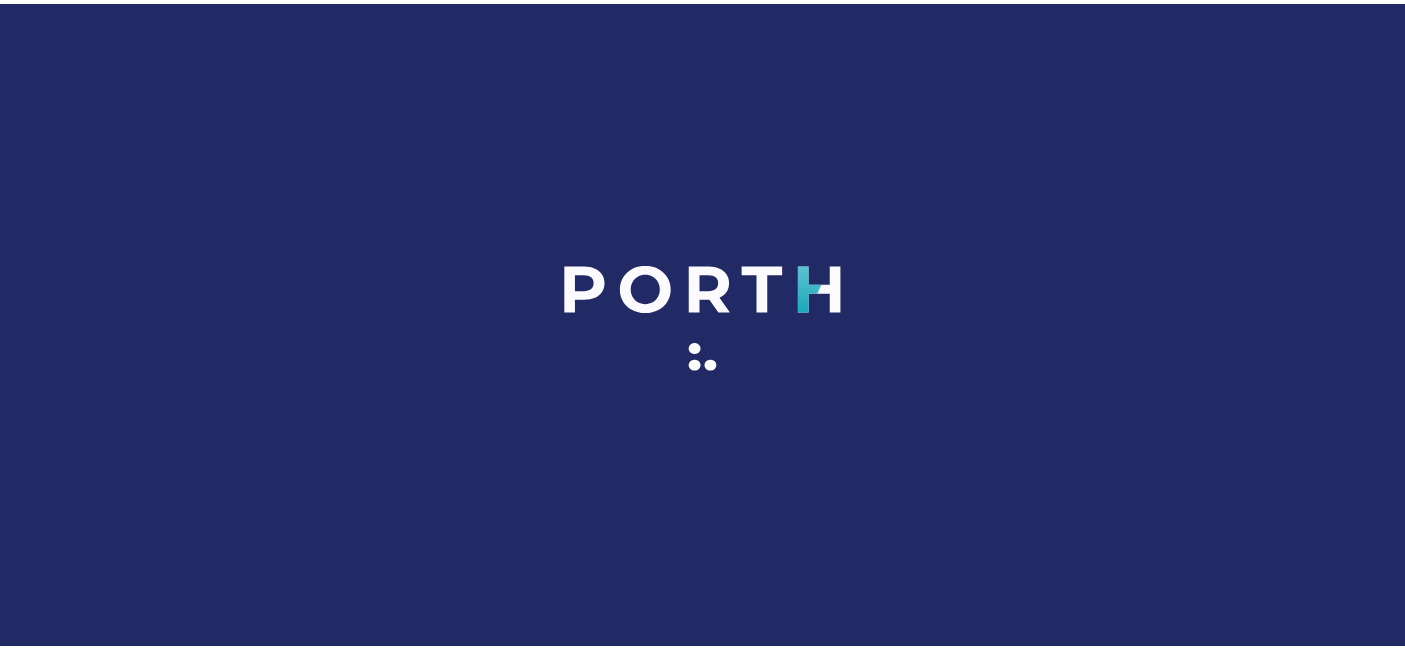 scroll, scrollTop: 0, scrollLeft: 0, axis: both 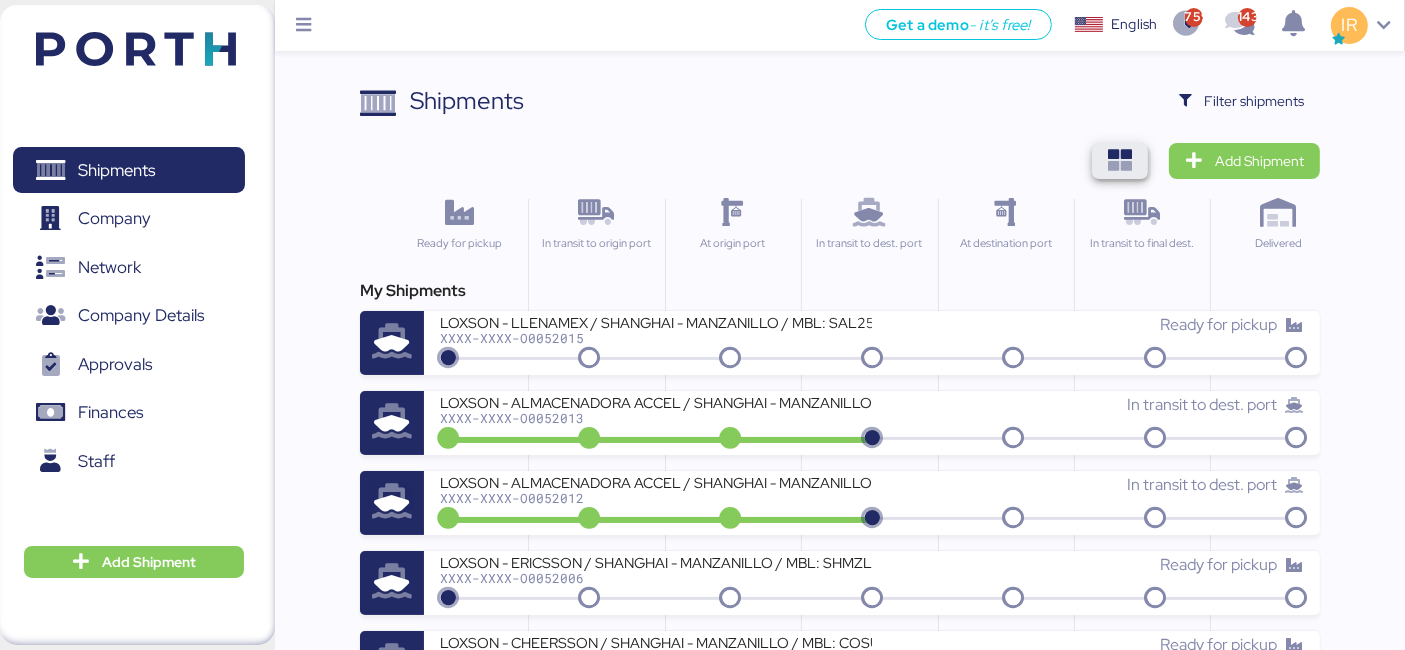 click at bounding box center [1120, 161] 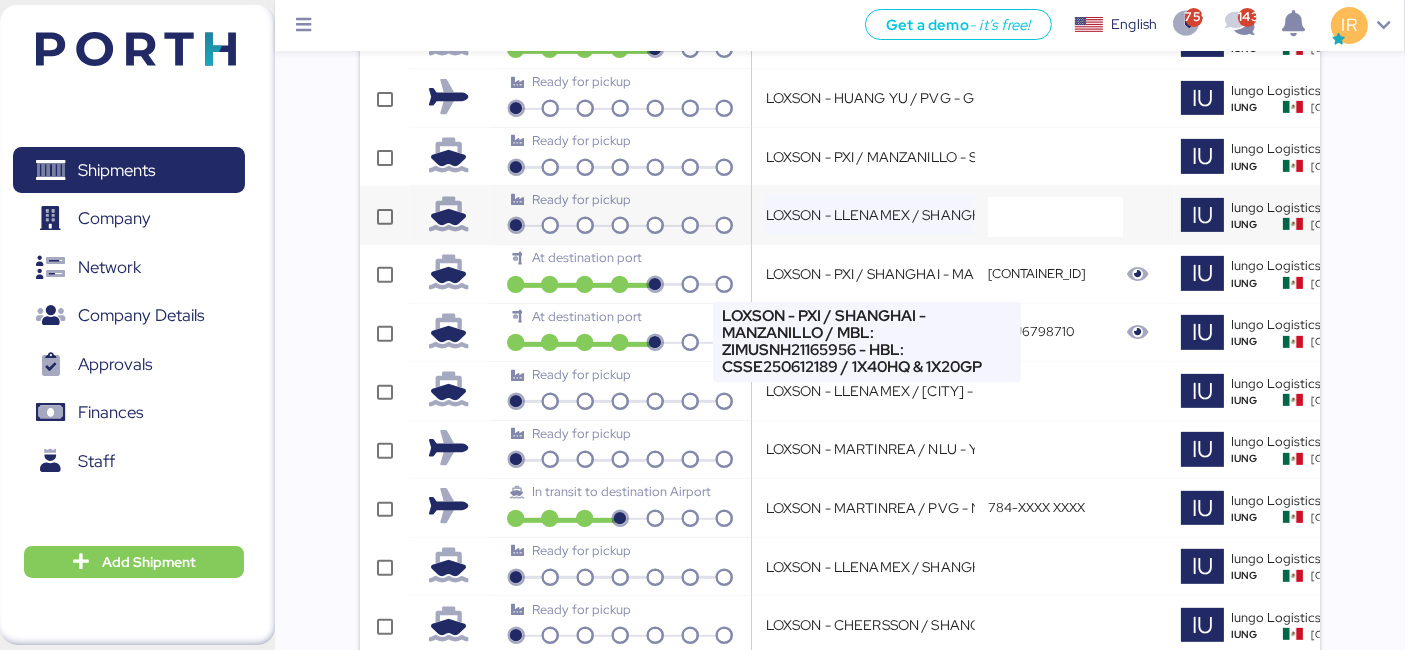 scroll, scrollTop: 1039, scrollLeft: 0, axis: vertical 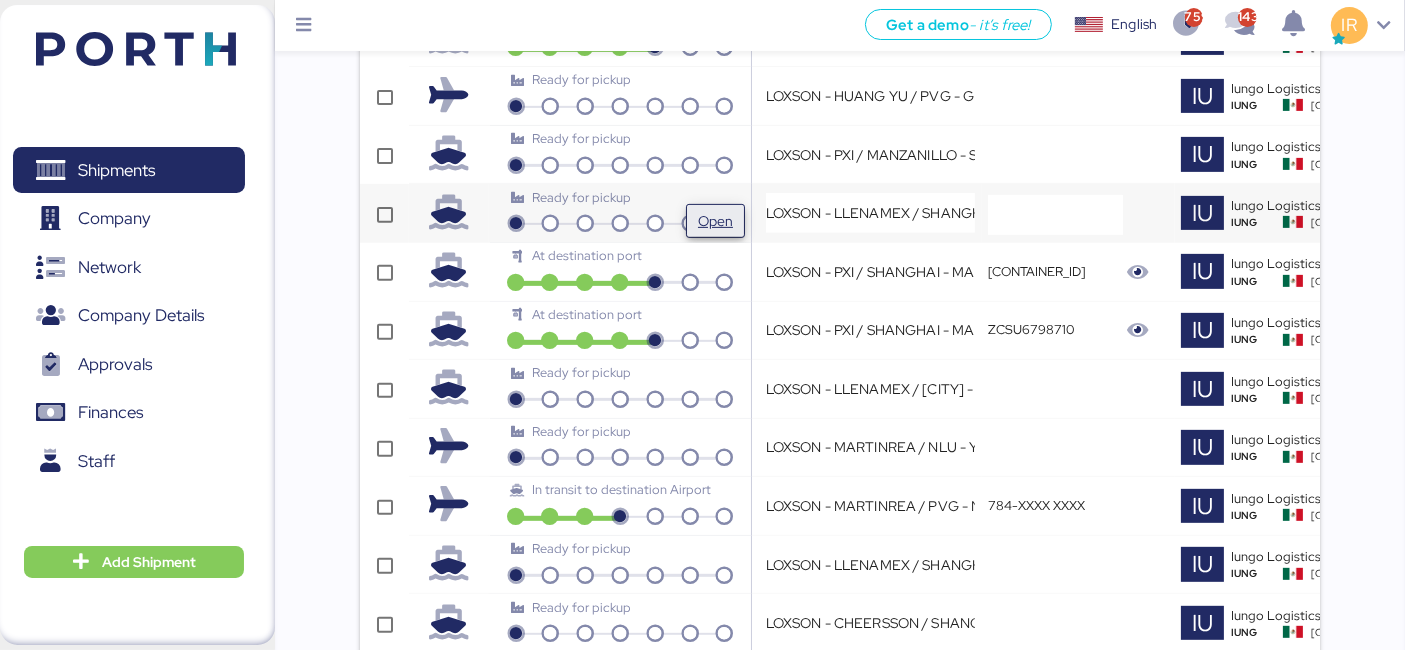 click on "Open" at bounding box center [715, 221] 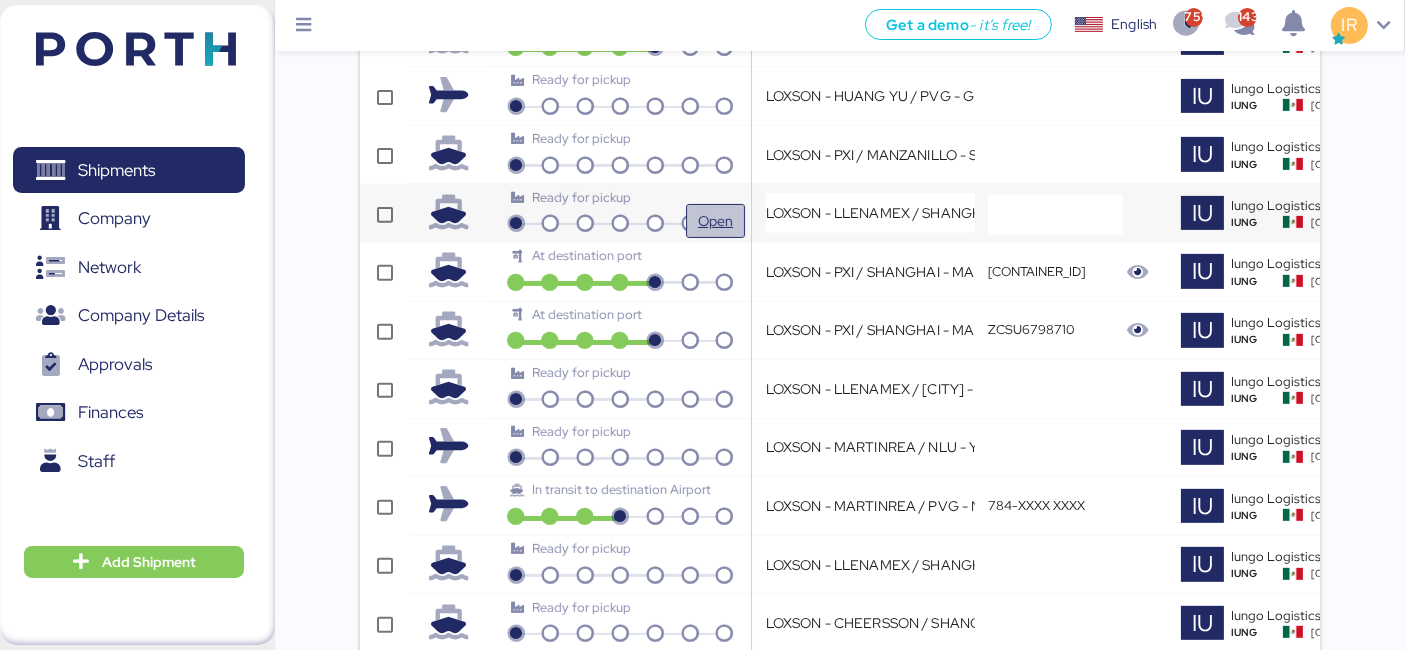 scroll, scrollTop: 0, scrollLeft: 0, axis: both 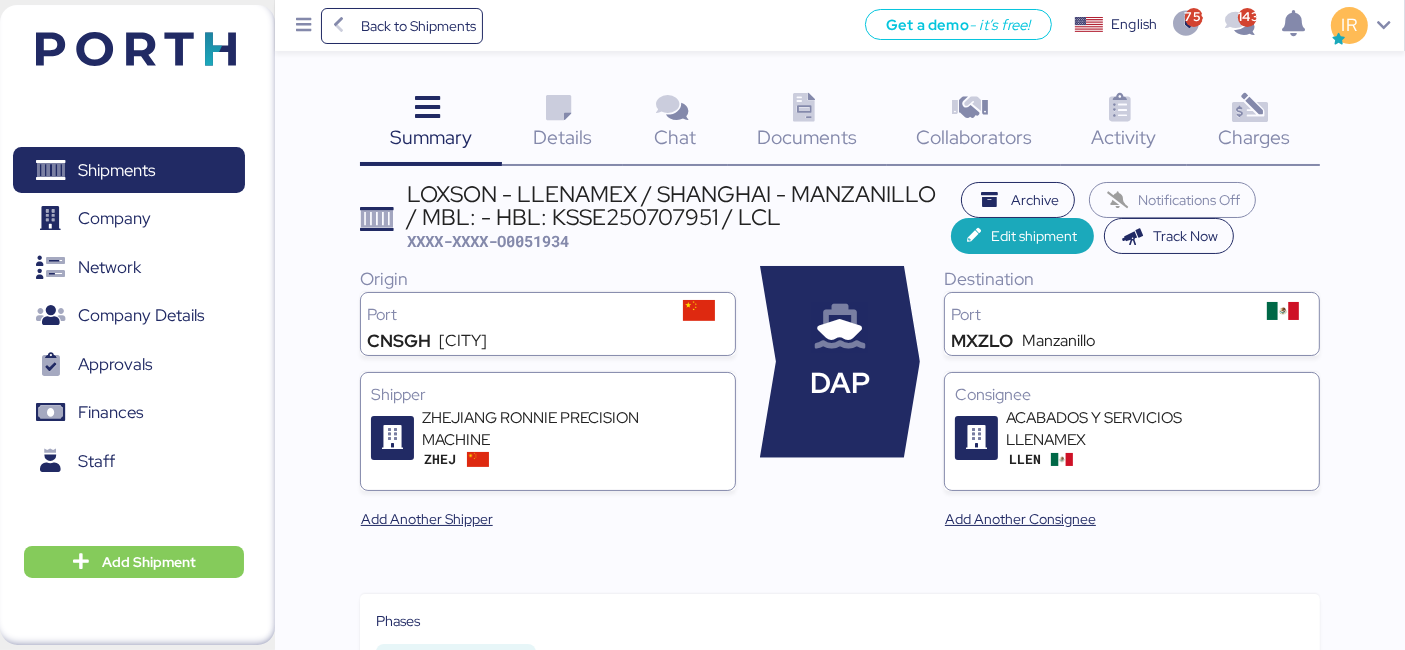 click at bounding box center (1250, 108) 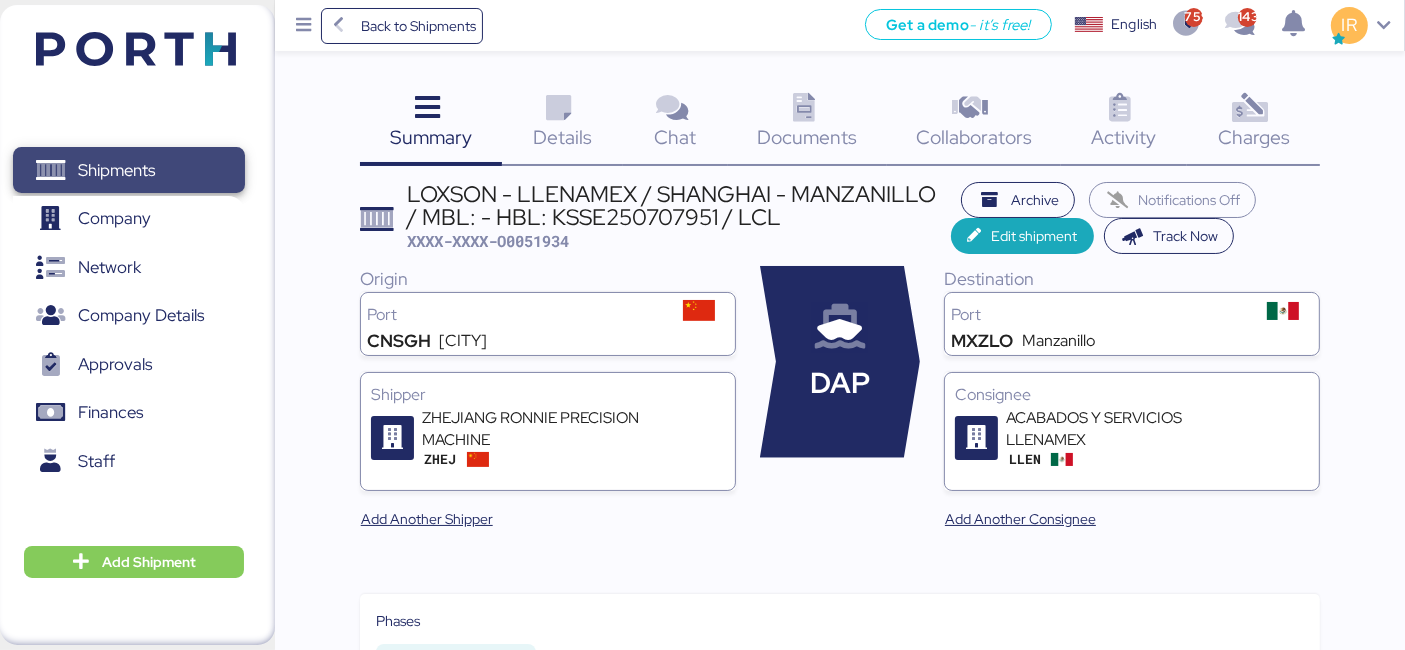 click on "Shipments" at bounding box center (128, 170) 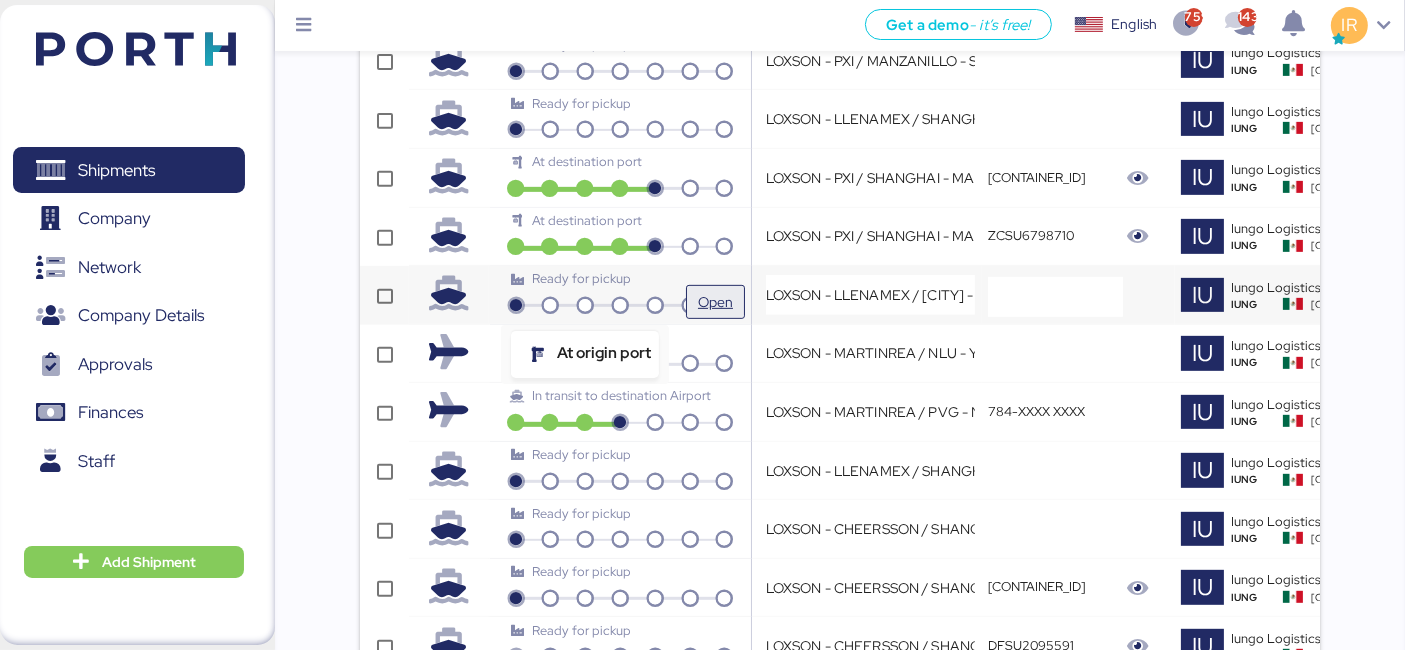 scroll, scrollTop: 1139, scrollLeft: 0, axis: vertical 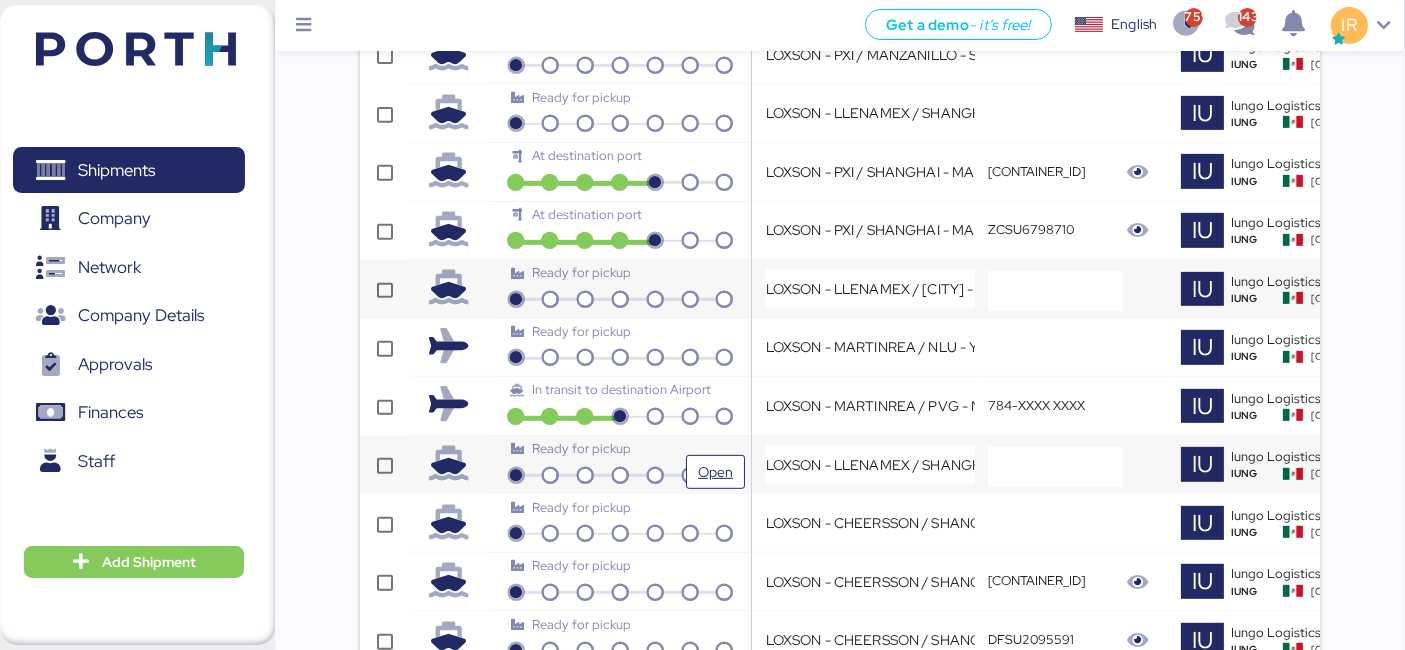 click on "Ready for pickup" at bounding box center (620, 448) 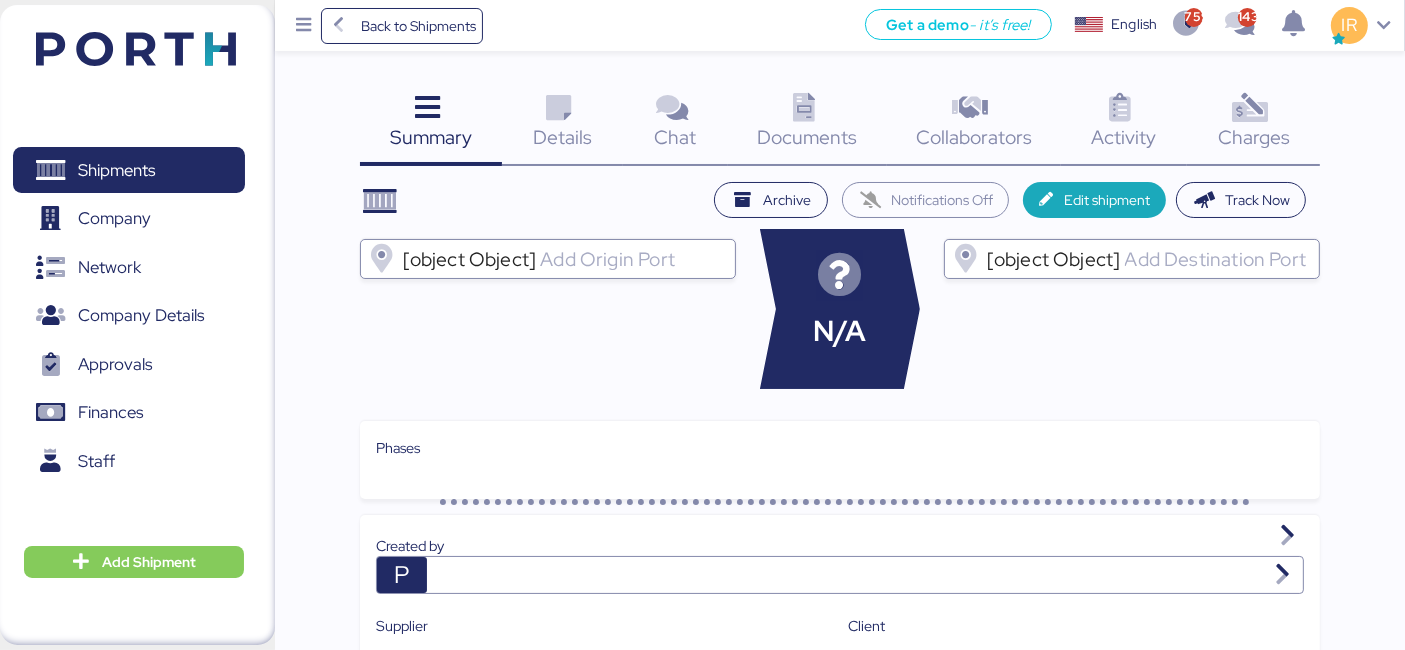 click at bounding box center [1250, 108] 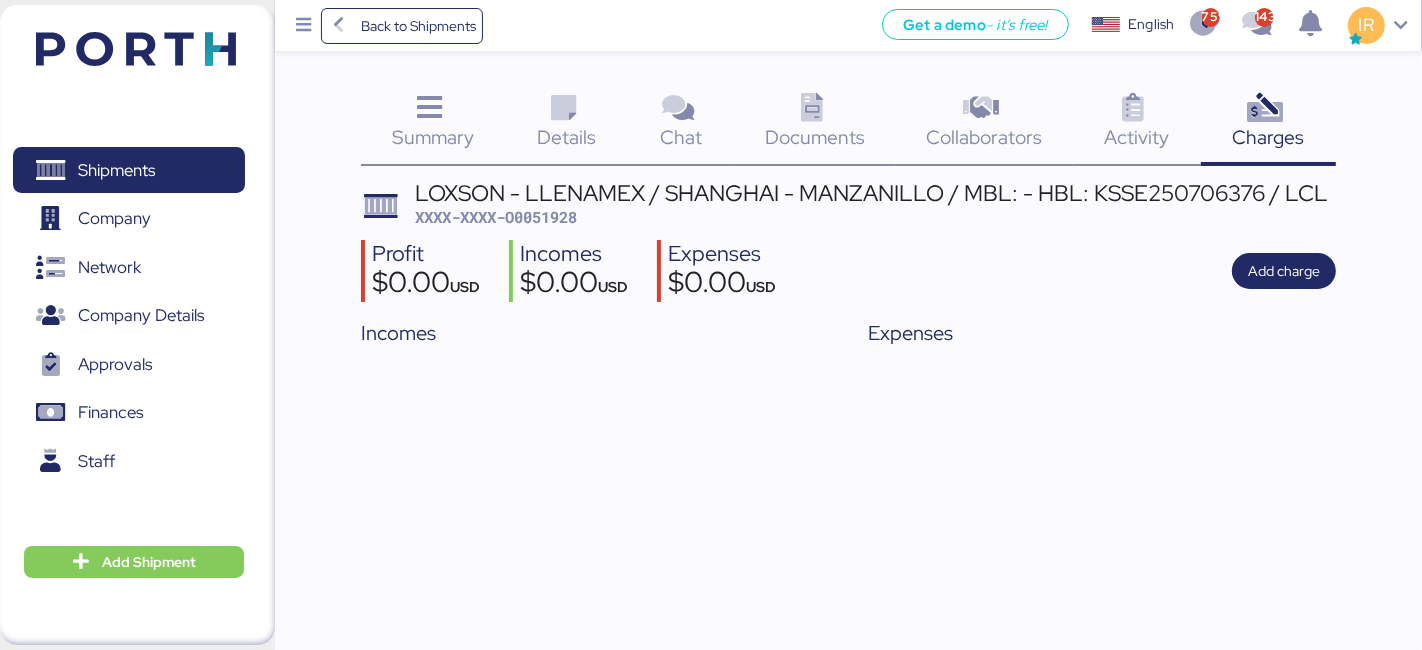 click on "LOXSON - LLENAMEX / SHANGHAI - MANZANILLO / MBL: - HBL: KSSE250706376 / LCL" at bounding box center [871, 193] 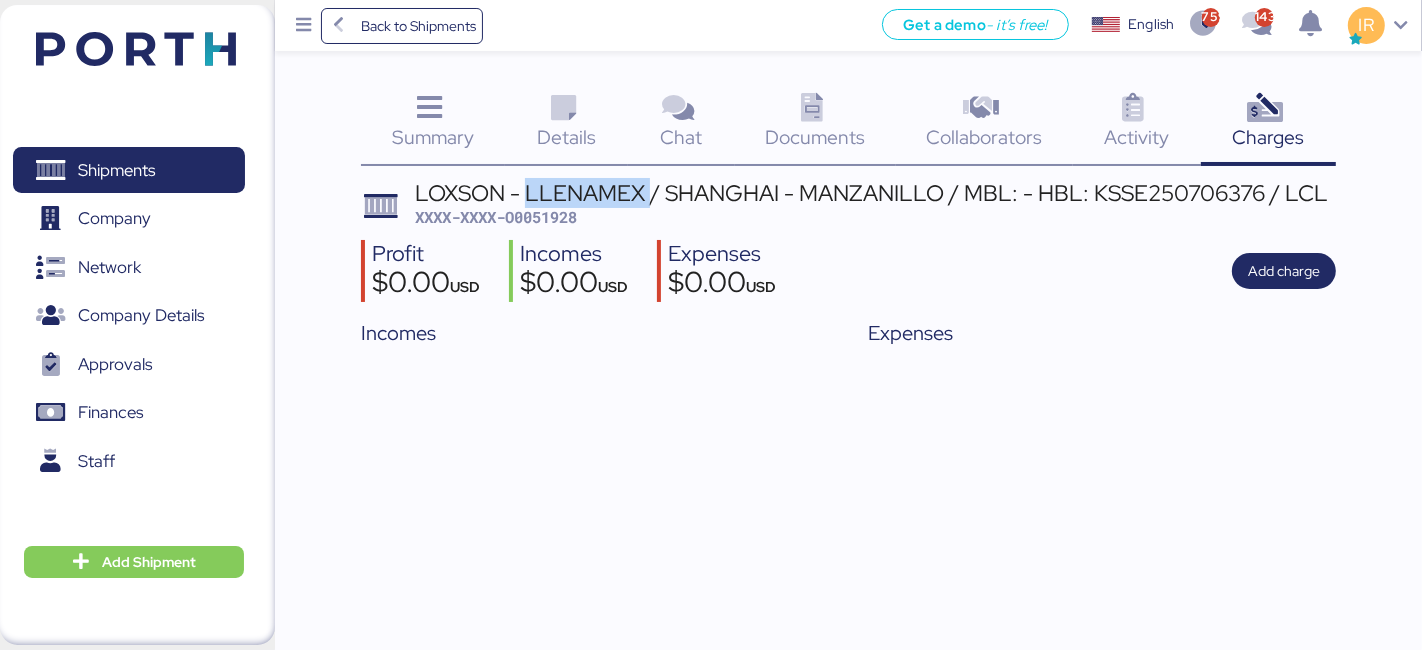 click on "LOXSON - LLENAMEX / SHANGHAI - MANZANILLO / MBL: - HBL: KSSE250706376 / LCL" at bounding box center [871, 193] 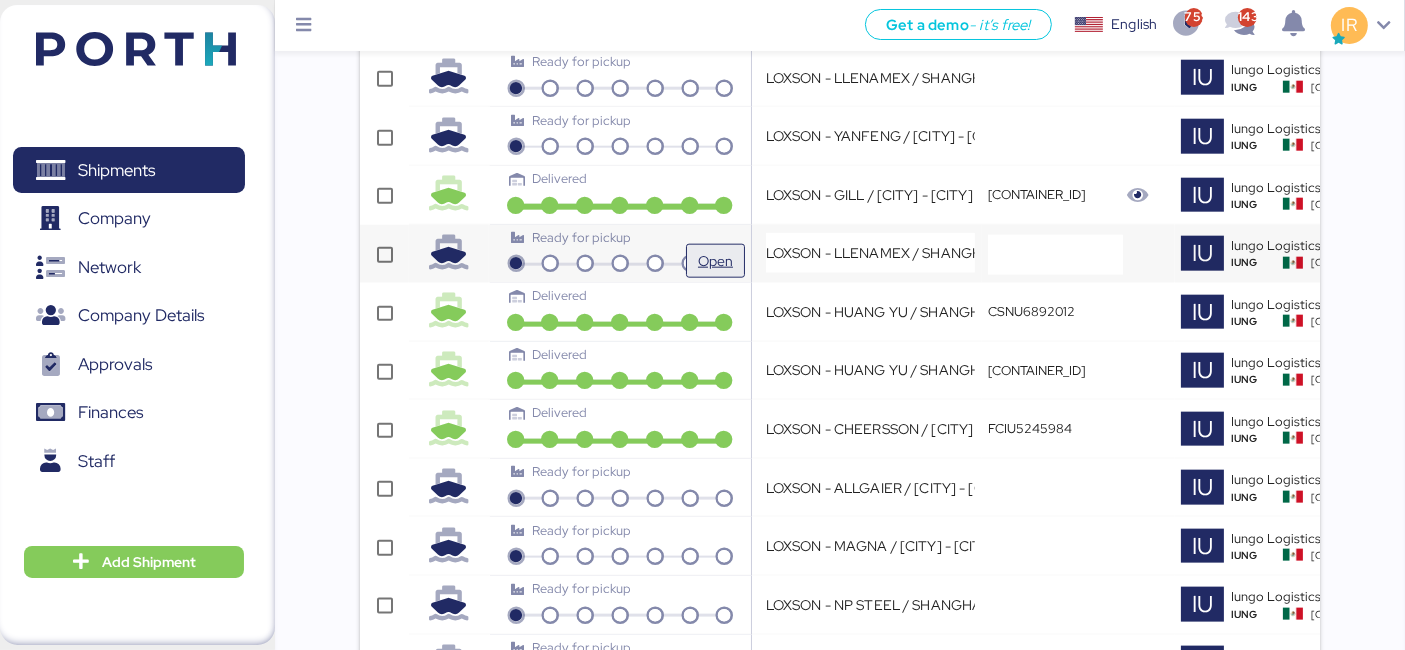 scroll, scrollTop: 2553, scrollLeft: 0, axis: vertical 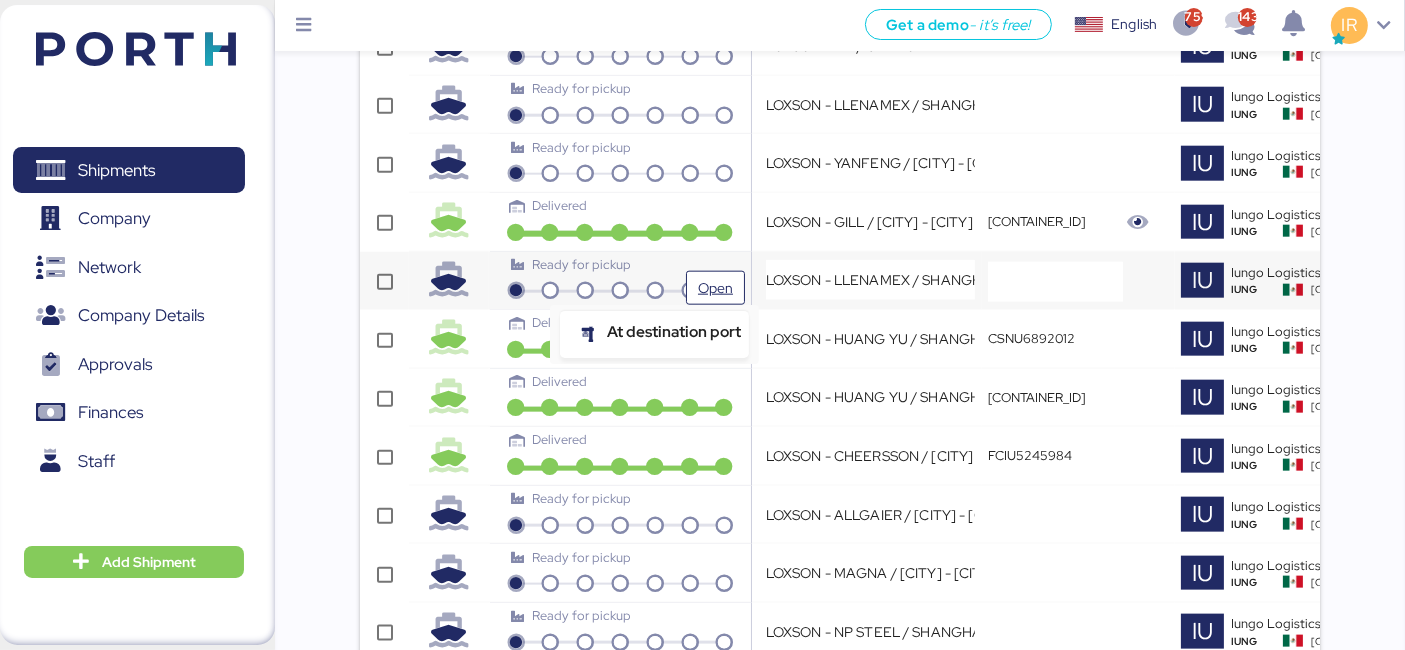 click at bounding box center (654, 292) 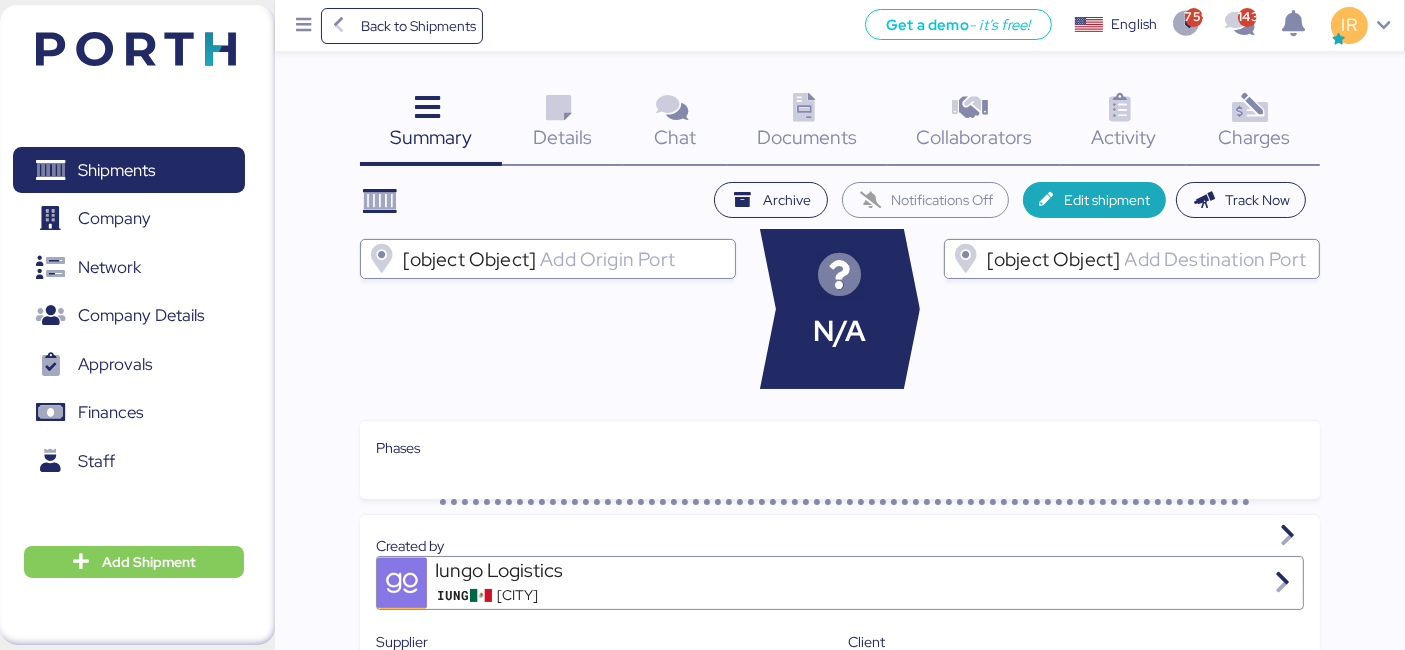 click at bounding box center [1250, 108] 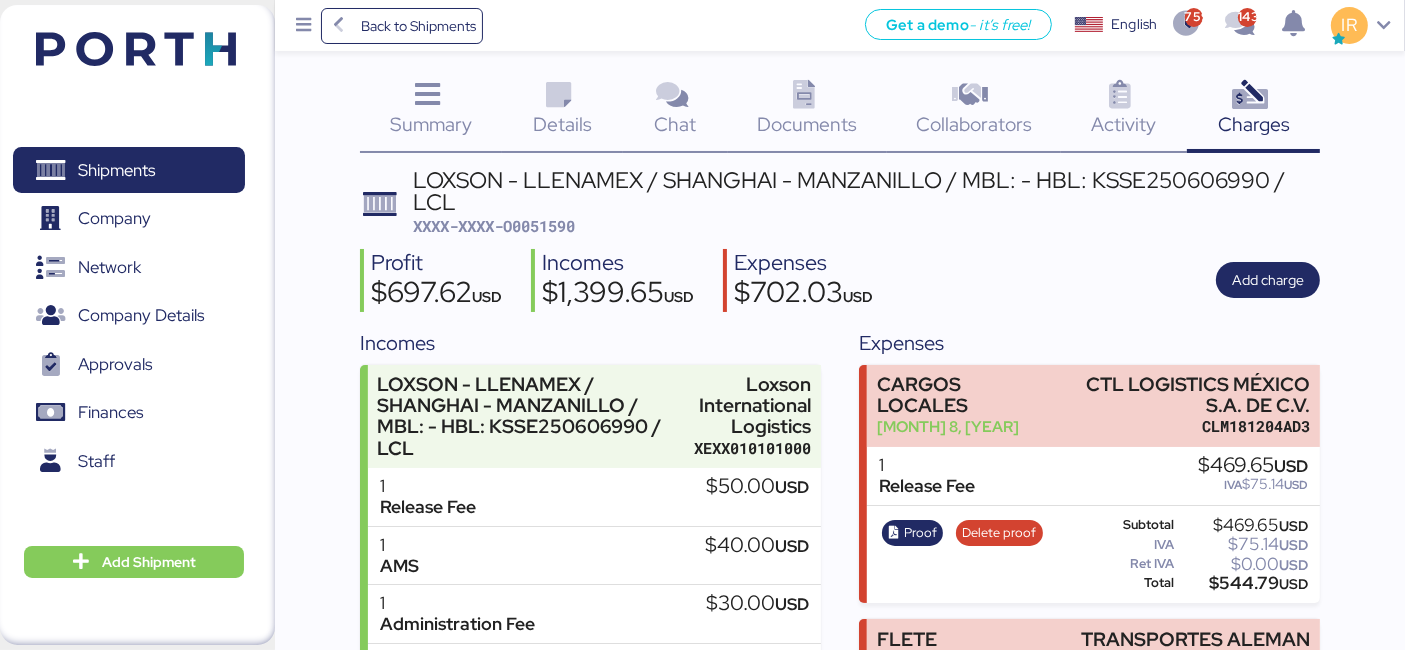 scroll, scrollTop: 0, scrollLeft: 0, axis: both 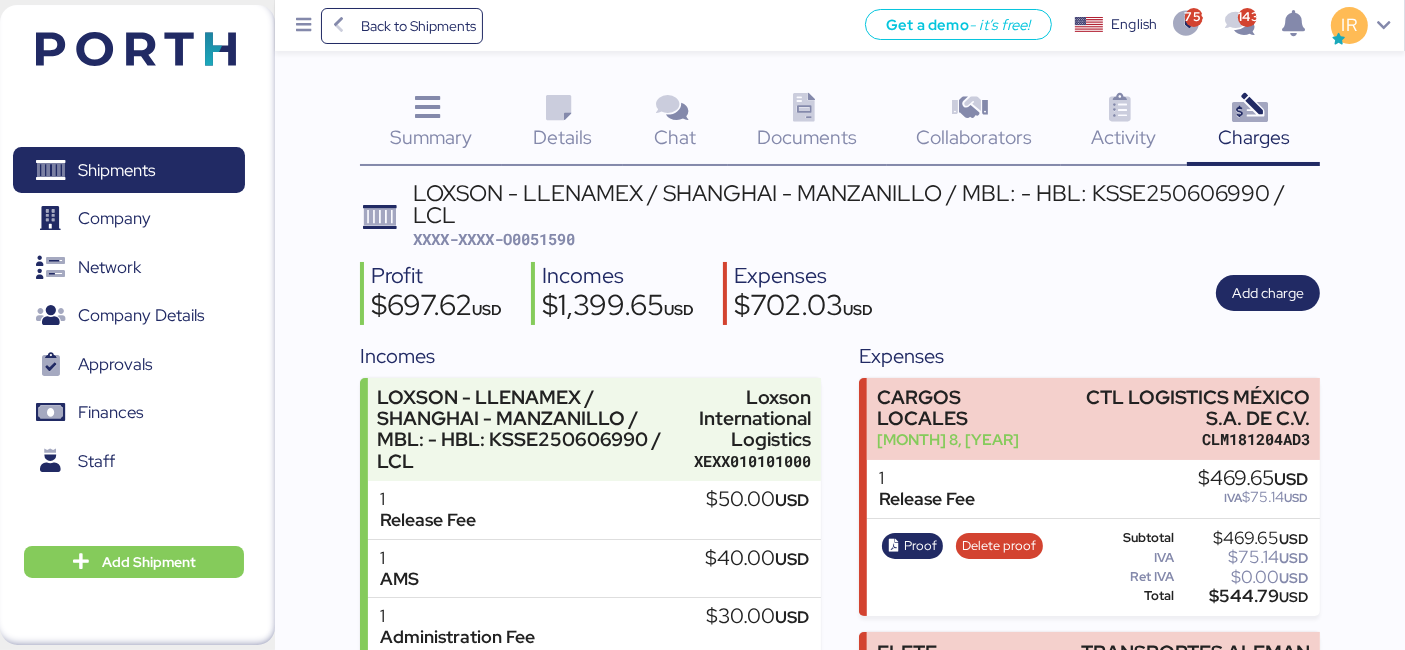 click on "XXXX-XXXX-O0051590" at bounding box center [494, 239] 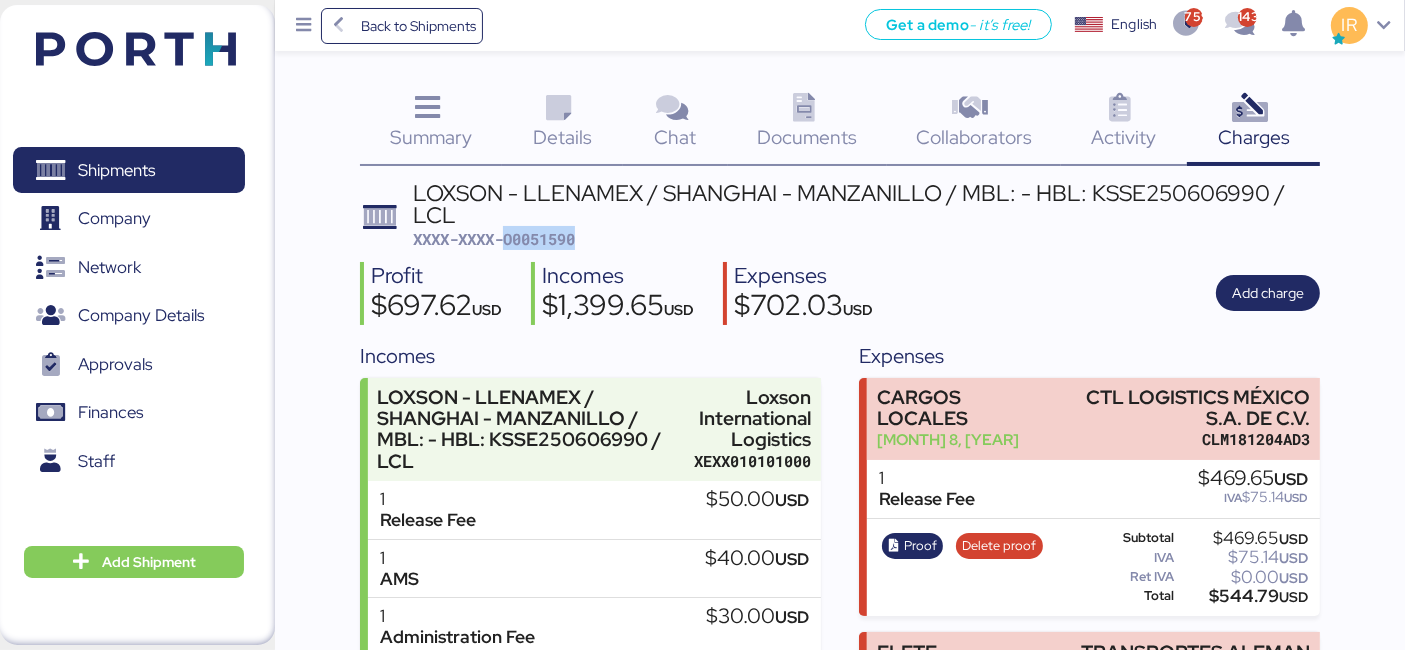click on "XXXX-XXXX-O0051590" at bounding box center (494, 239) 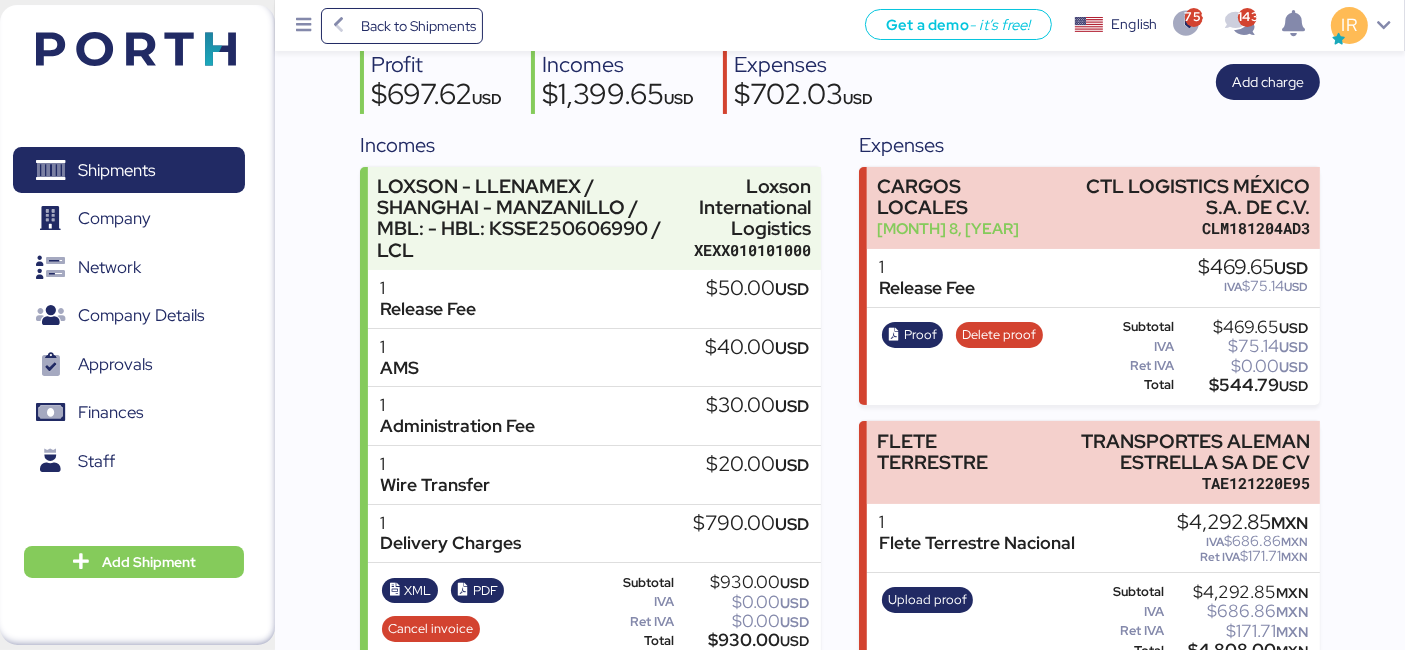 scroll, scrollTop: 0, scrollLeft: 0, axis: both 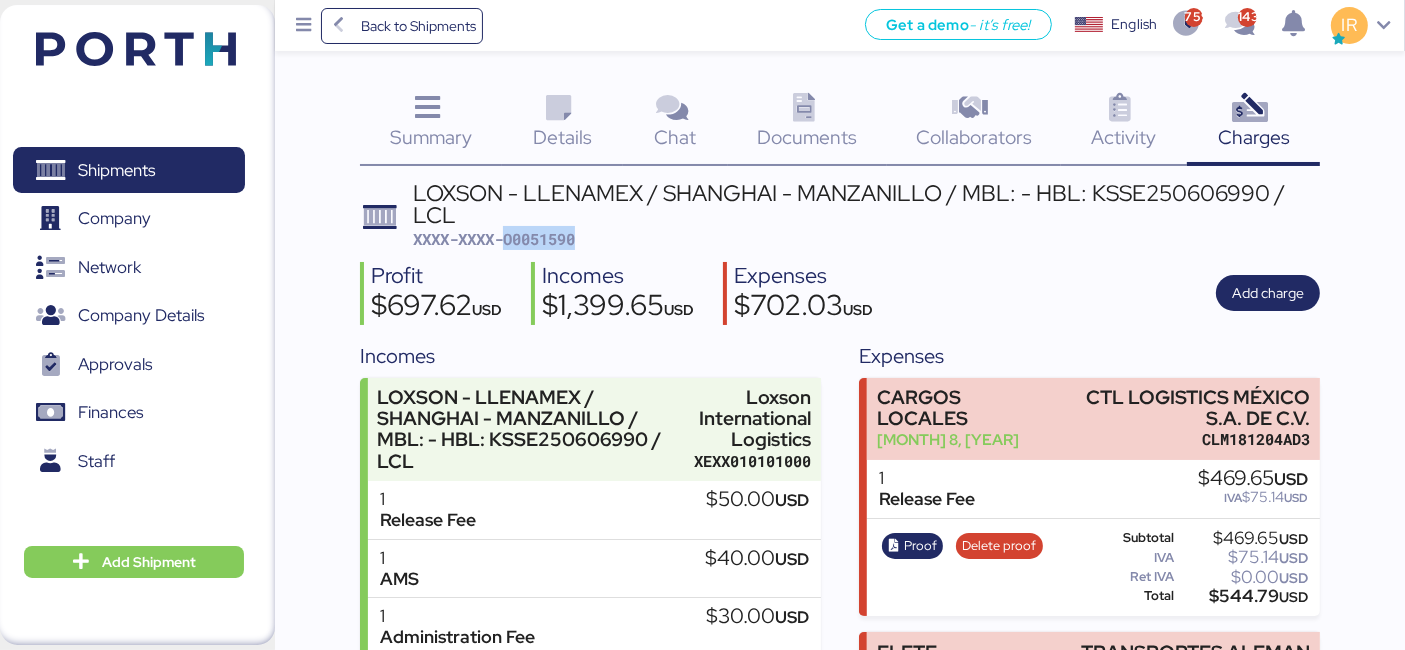 click on "XXXX-XXXX-O0051590" at bounding box center (494, 239) 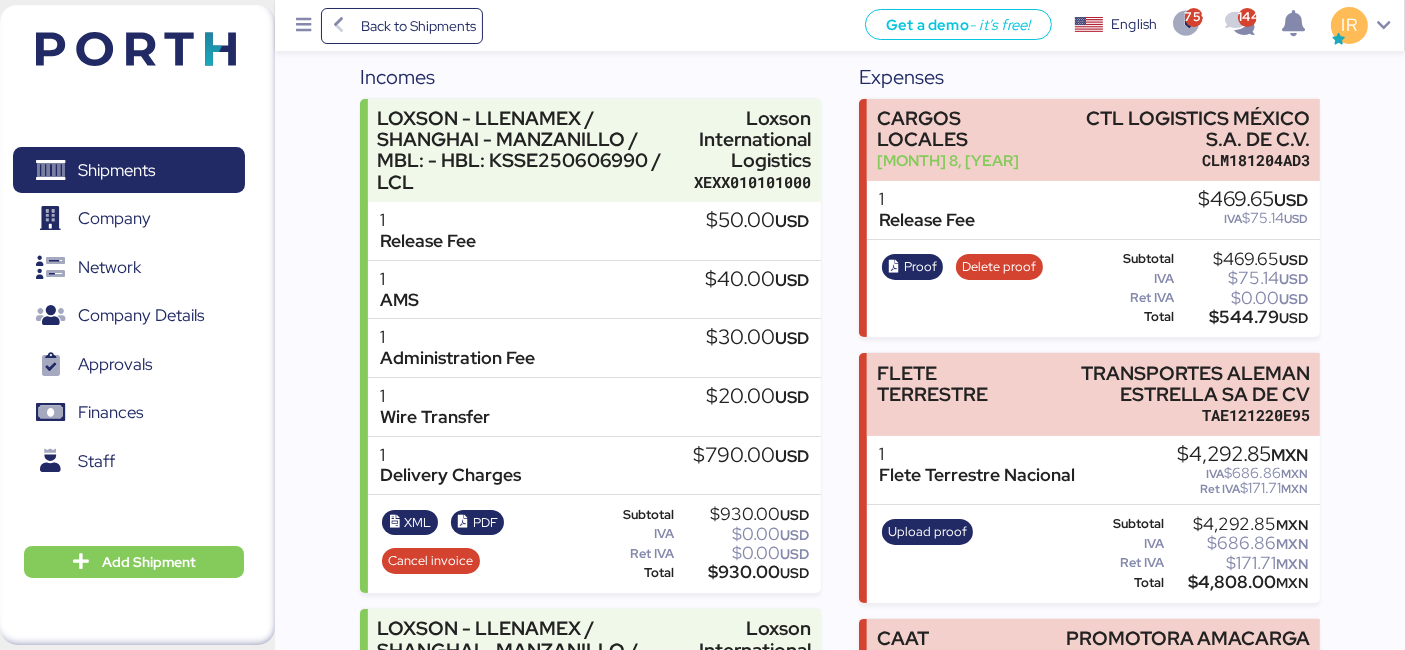 scroll, scrollTop: 515, scrollLeft: 0, axis: vertical 